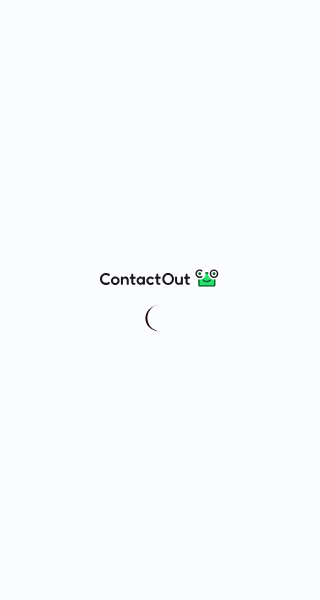 scroll, scrollTop: 0, scrollLeft: 0, axis: both 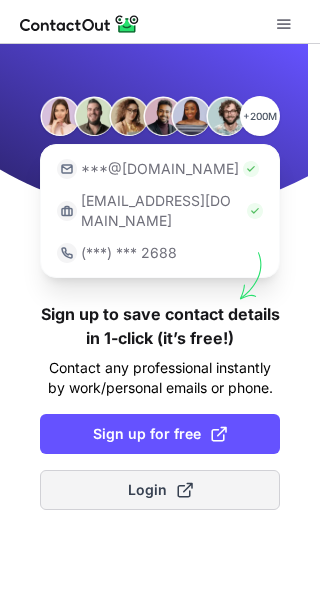 click on "Login" at bounding box center [160, 490] 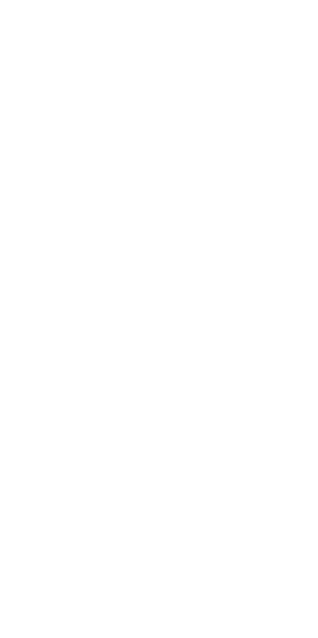 scroll, scrollTop: 0, scrollLeft: 0, axis: both 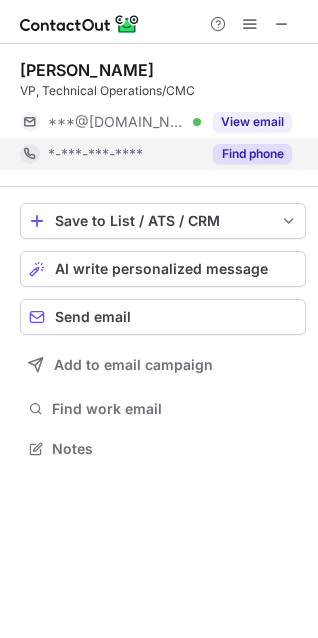 click on "Find phone" at bounding box center [252, 154] 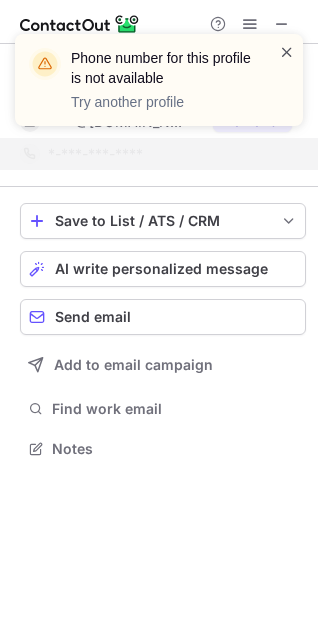 click at bounding box center [287, 52] 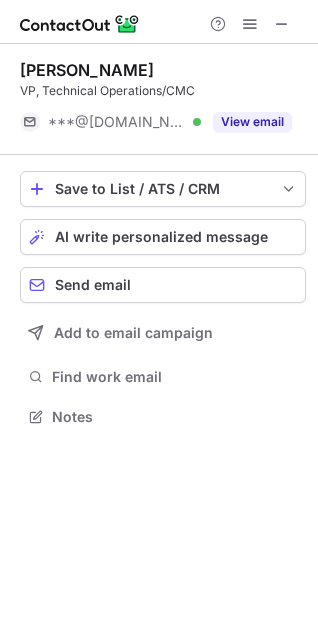 scroll, scrollTop: 403, scrollLeft: 318, axis: both 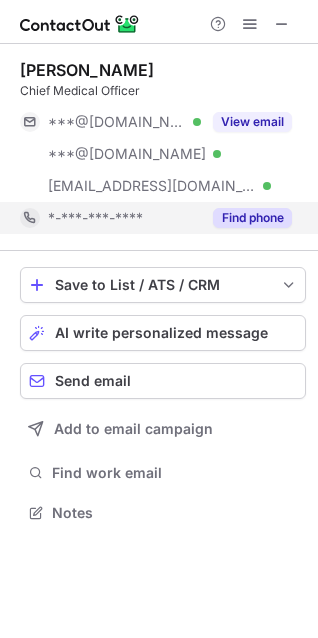 click on "Find phone" at bounding box center (252, 218) 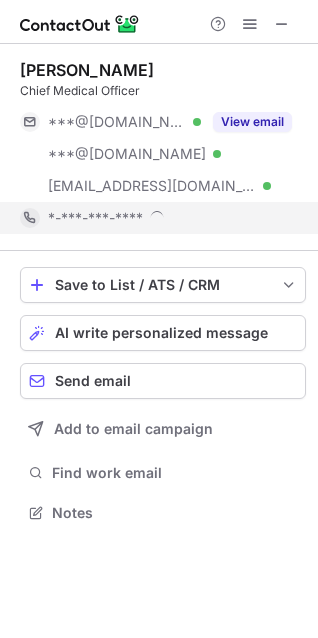 scroll, scrollTop: 10, scrollLeft: 10, axis: both 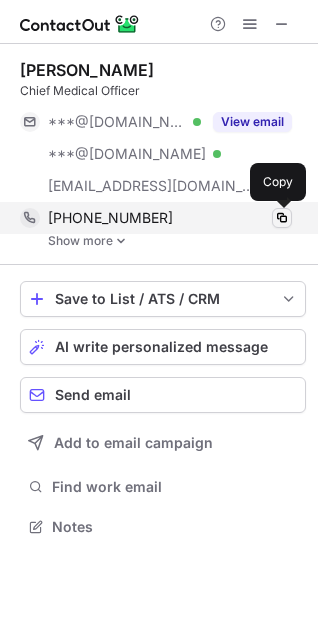 click at bounding box center (282, 218) 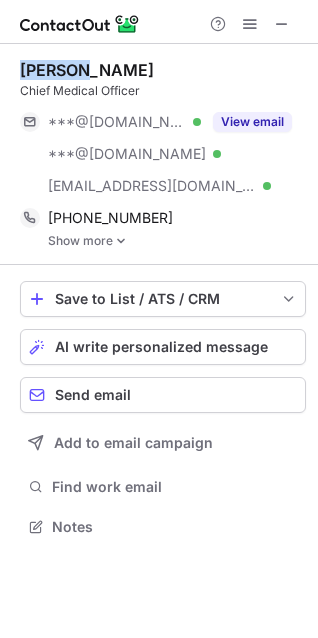 drag, startPoint x: 70, startPoint y: 68, endPoint x: 8, endPoint y: 68, distance: 62 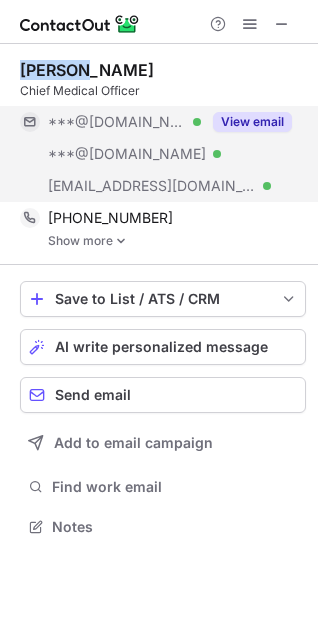 copy on "Ian Liu" 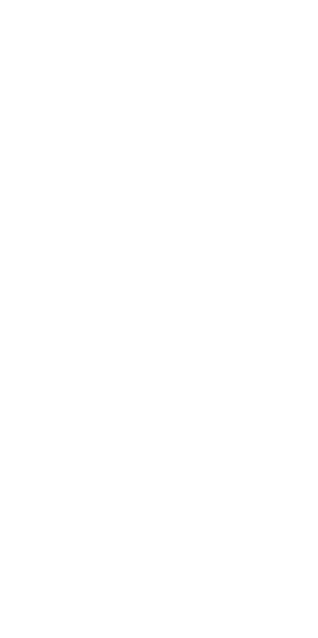 scroll, scrollTop: 0, scrollLeft: 0, axis: both 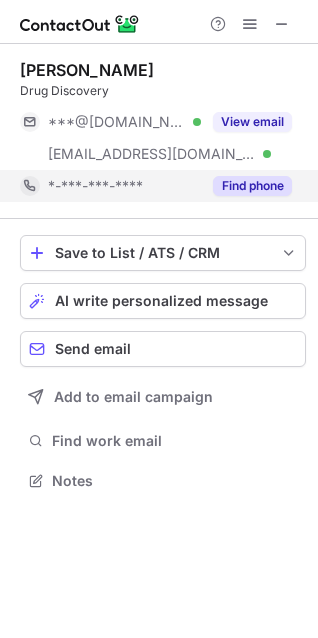 click on "Find phone" at bounding box center [252, 186] 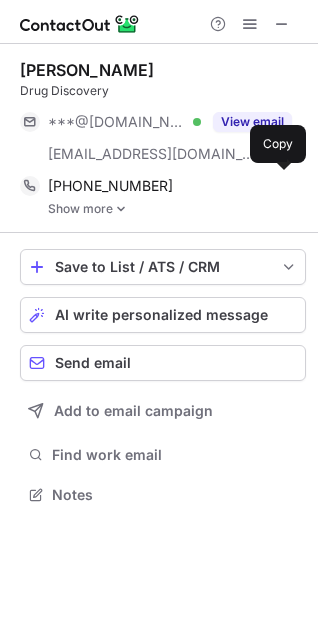 scroll, scrollTop: 10, scrollLeft: 10, axis: both 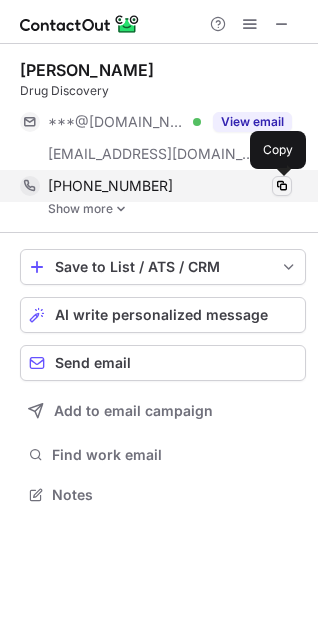 click at bounding box center [282, 186] 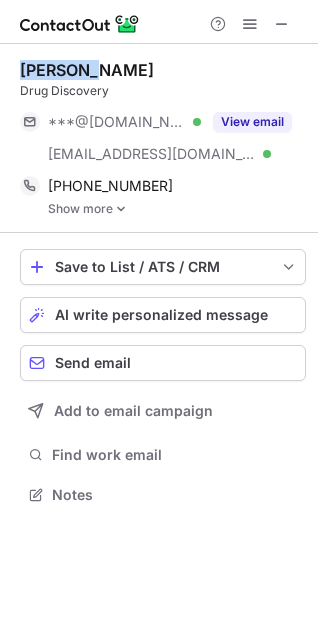 drag, startPoint x: 86, startPoint y: 69, endPoint x: 20, endPoint y: 64, distance: 66.189125 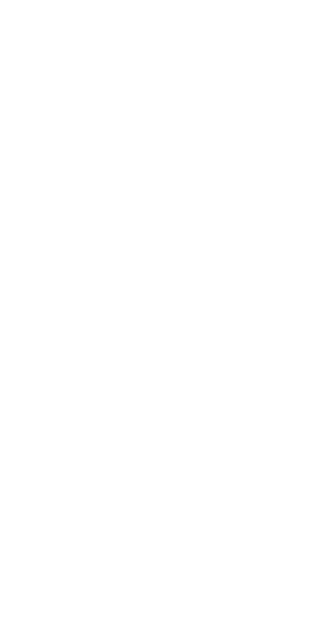 scroll, scrollTop: 0, scrollLeft: 0, axis: both 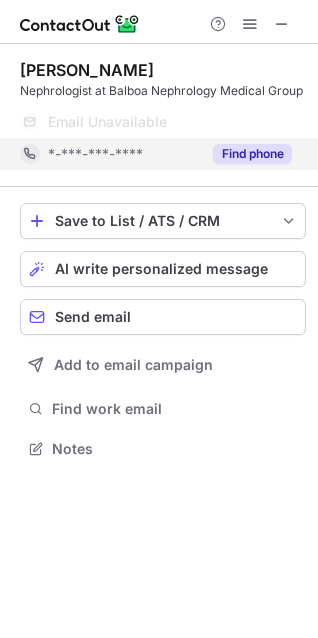 click on "Find phone" at bounding box center (252, 154) 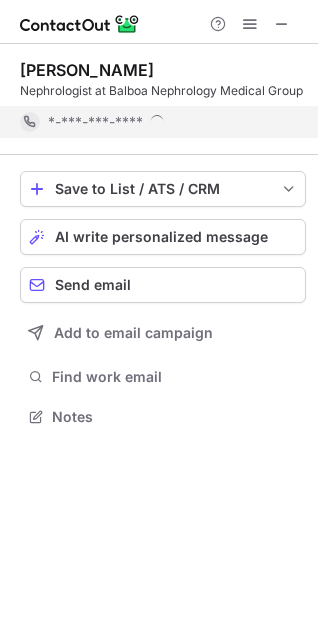 scroll, scrollTop: 403, scrollLeft: 318, axis: both 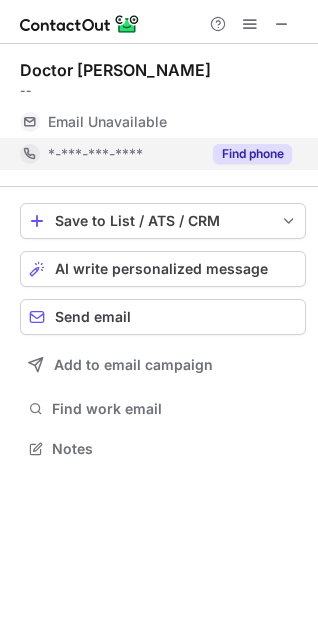 click on "Find phone" at bounding box center (252, 154) 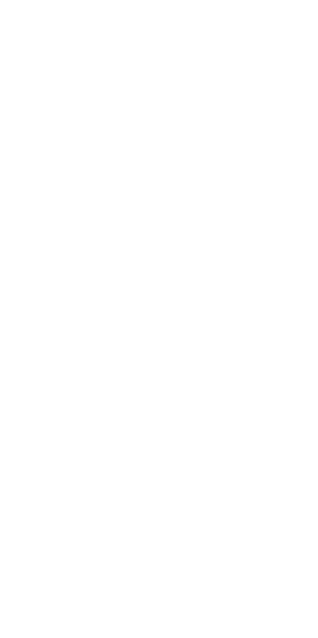 scroll, scrollTop: 0, scrollLeft: 0, axis: both 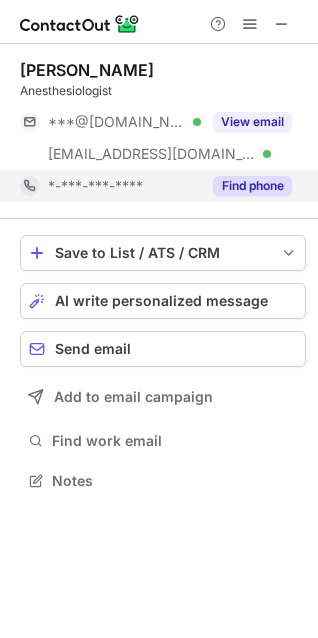click on "Find phone" at bounding box center [252, 186] 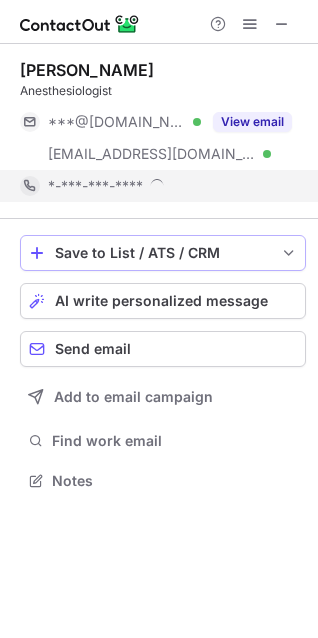 scroll, scrollTop: 10, scrollLeft: 10, axis: both 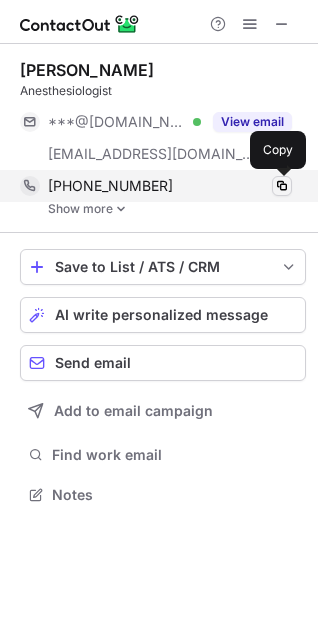 click at bounding box center (282, 186) 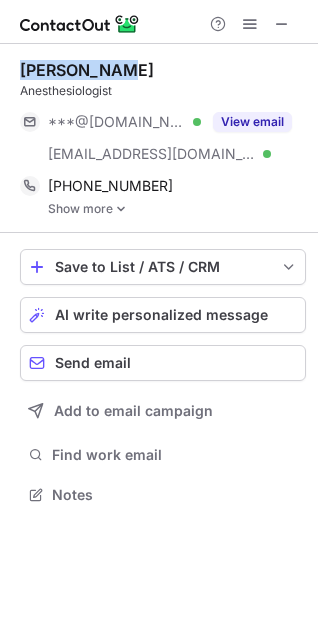 drag, startPoint x: 123, startPoint y: 62, endPoint x: 19, endPoint y: 67, distance: 104.120125 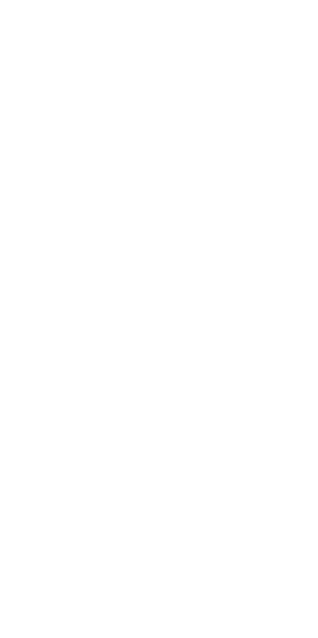 scroll, scrollTop: 0, scrollLeft: 0, axis: both 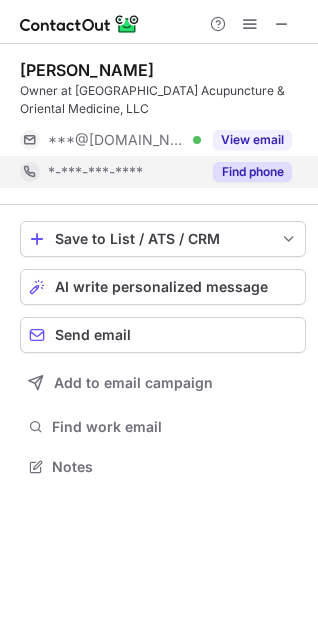 click on "Find phone" at bounding box center [252, 172] 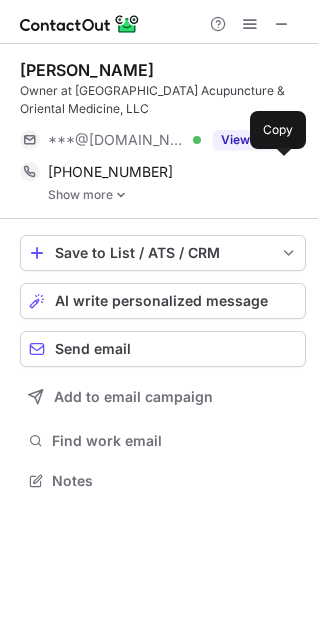 scroll, scrollTop: 10, scrollLeft: 10, axis: both 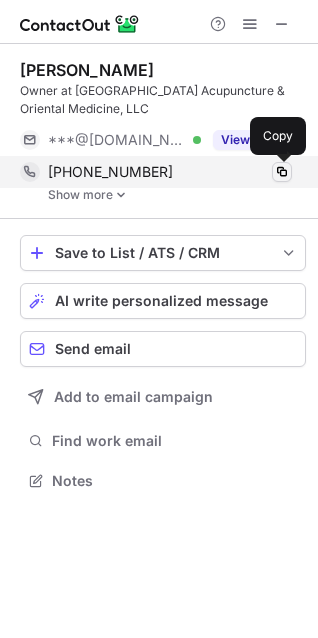 click at bounding box center [282, 172] 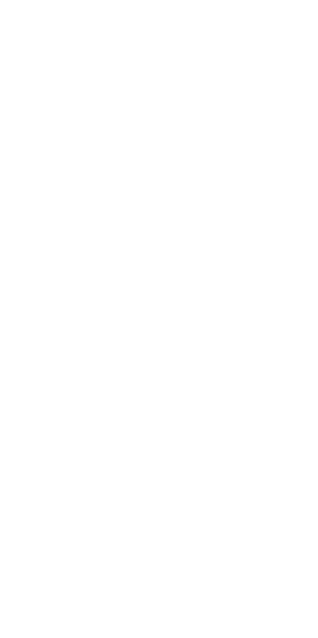 scroll, scrollTop: 0, scrollLeft: 0, axis: both 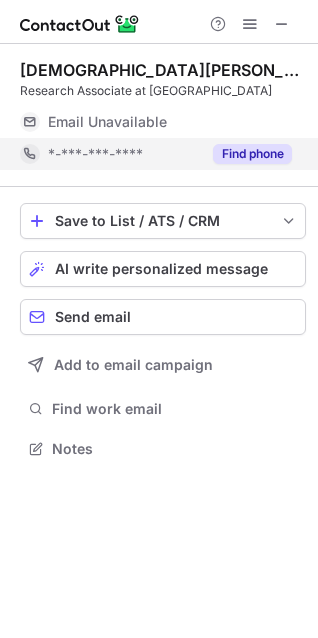 click on "Find phone" at bounding box center [252, 154] 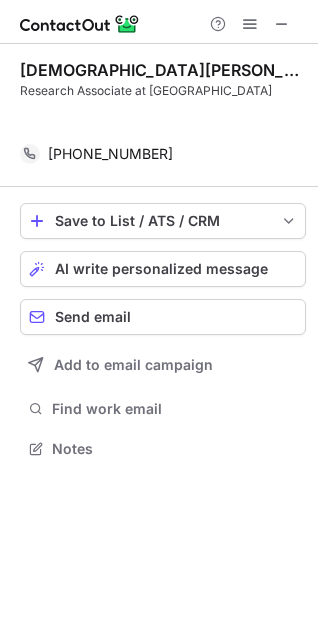 scroll, scrollTop: 421, scrollLeft: 318, axis: both 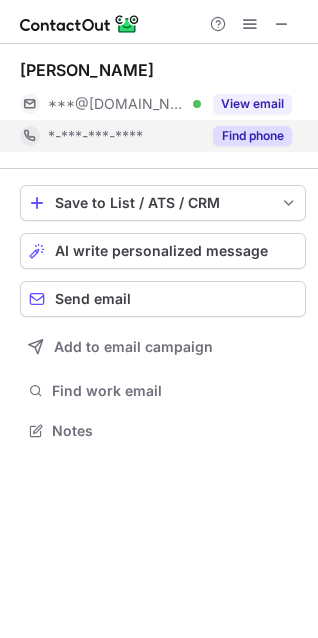 click on "Find phone" at bounding box center [252, 136] 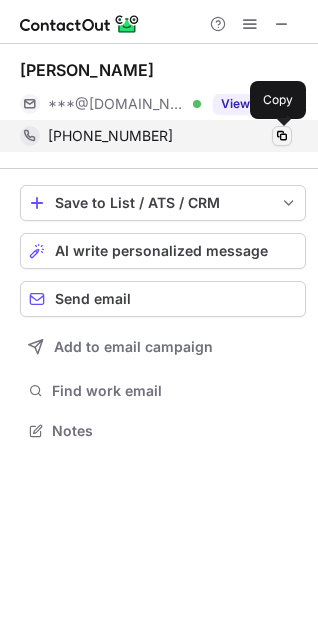 click at bounding box center [282, 136] 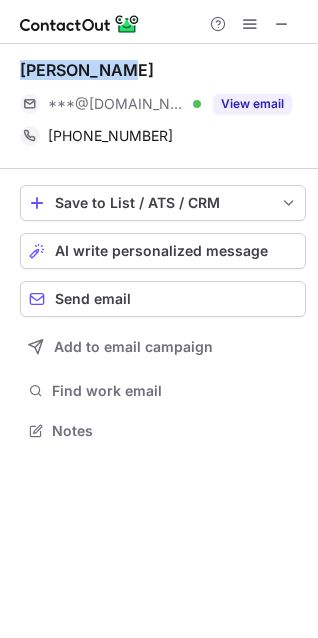 drag, startPoint x: 122, startPoint y: 68, endPoint x: 22, endPoint y: 71, distance: 100.04499 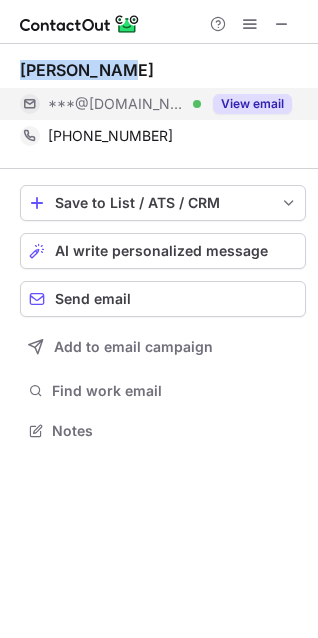 copy on "Weihan Chen" 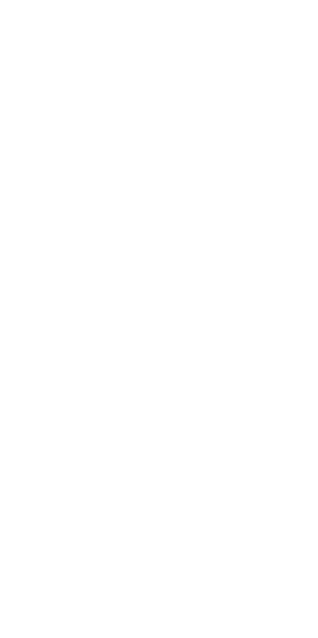 scroll, scrollTop: 0, scrollLeft: 0, axis: both 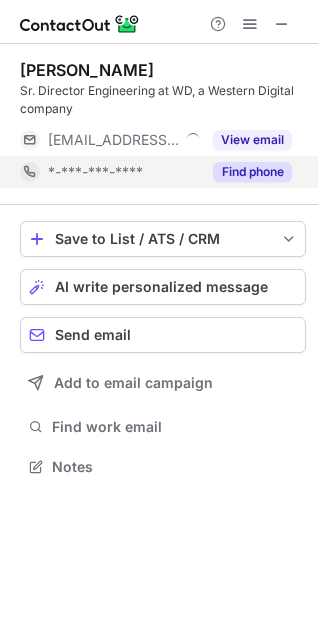 click on "Find phone" at bounding box center [252, 172] 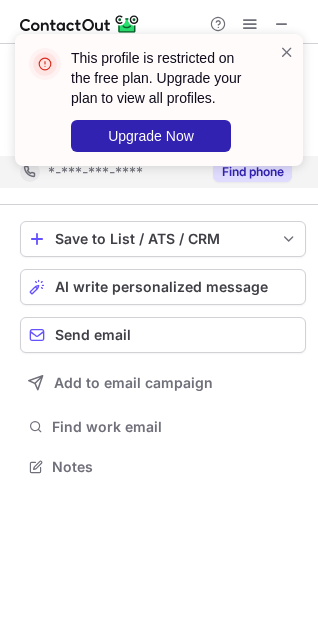click on "This profile is restricted on the free plan. Upgrade your plan to view all profiles. Upgrade Now" at bounding box center [151, 100] 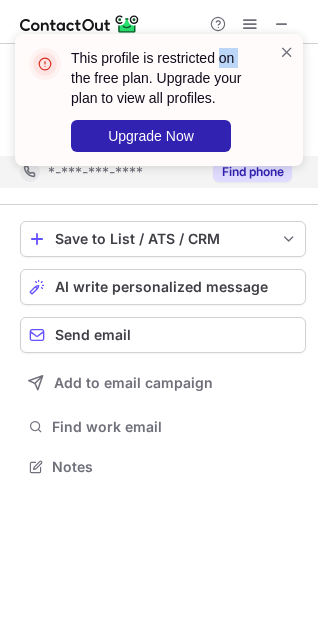 click on "This profile is restricted on the free plan. Upgrade your plan to view all profiles. Upgrade Now" at bounding box center [151, 100] 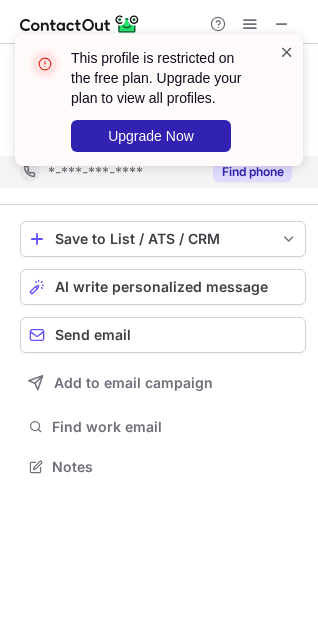 click at bounding box center (287, 52) 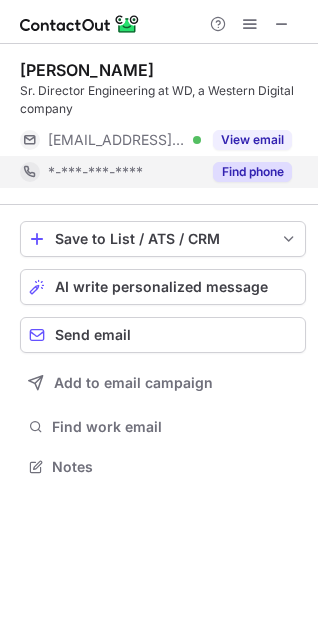 click on "This profile is restricted on the free plan. Upgrade your plan to view all profiles. Upgrade Now" at bounding box center (159, 108) 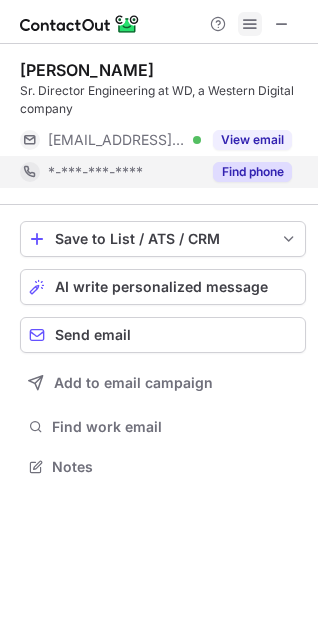 click at bounding box center [250, 24] 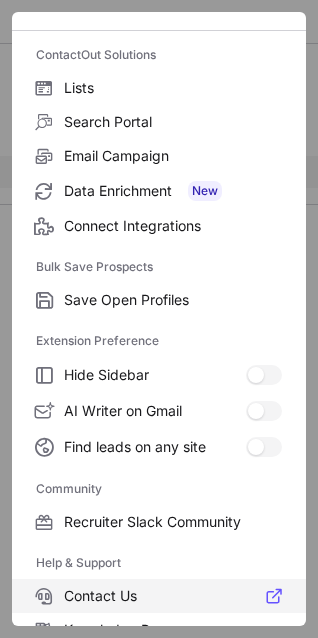scroll, scrollTop: 269, scrollLeft: 0, axis: vertical 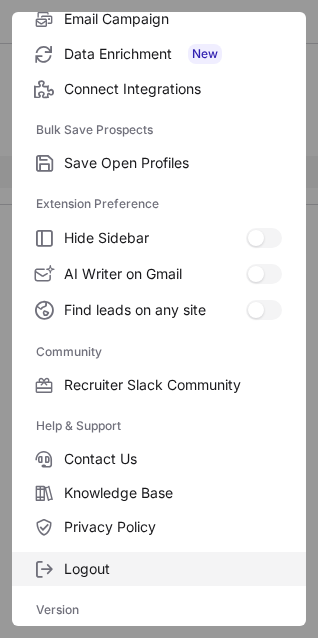 click on "Logout" at bounding box center [159, 569] 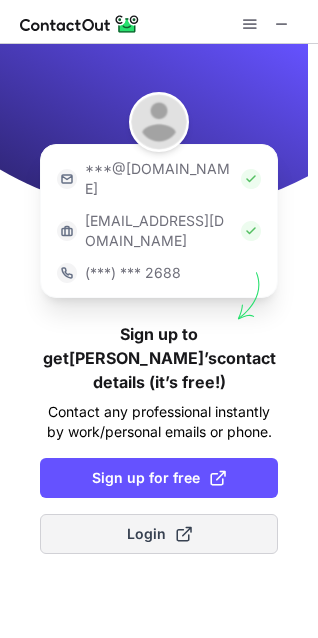 click on "Login" at bounding box center [159, 534] 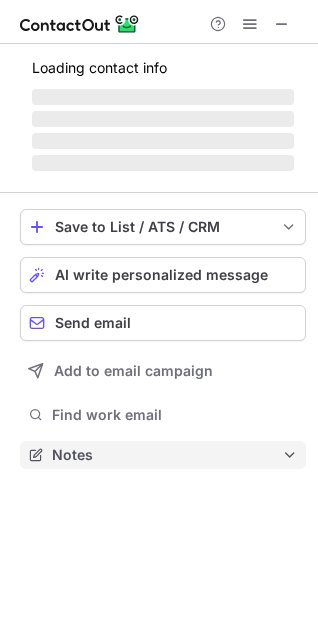 scroll, scrollTop: 10, scrollLeft: 10, axis: both 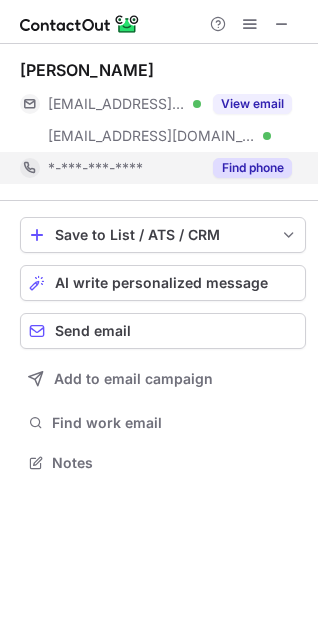 click on "Find phone" at bounding box center (252, 168) 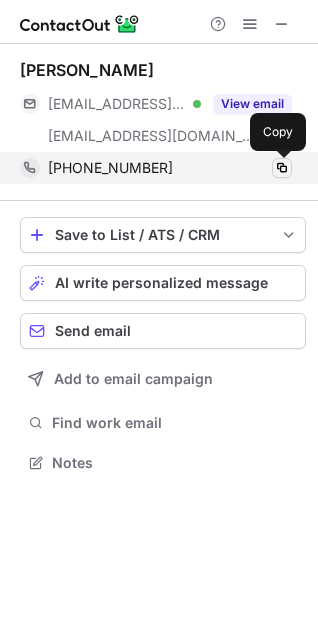 click at bounding box center (282, 168) 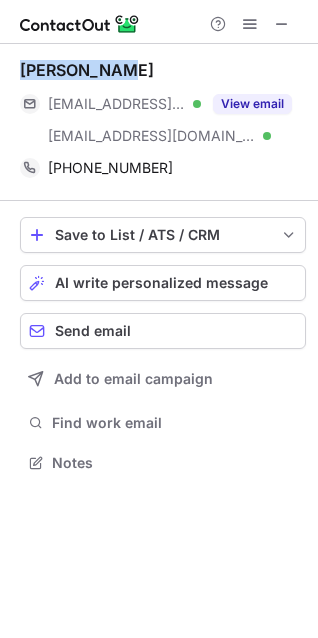 drag, startPoint x: 122, startPoint y: 73, endPoint x: 13, endPoint y: 70, distance: 109.041275 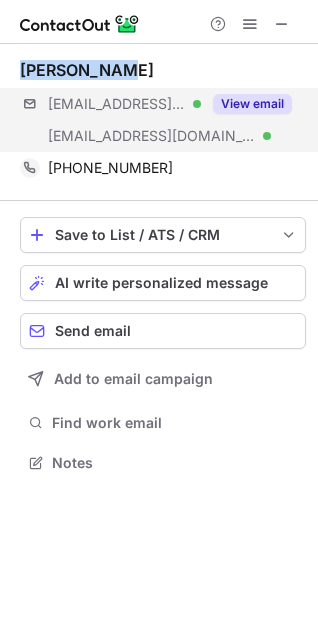 copy on "Yanning Liu" 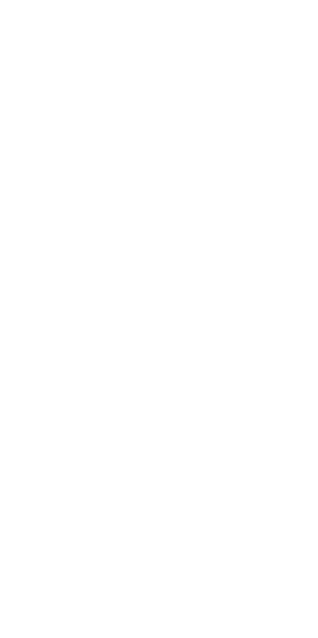 scroll, scrollTop: 0, scrollLeft: 0, axis: both 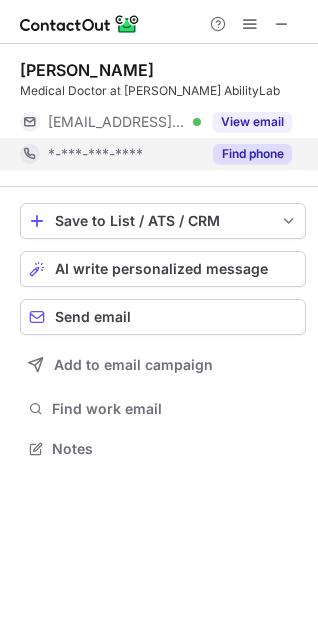 click on "Find phone" at bounding box center [252, 154] 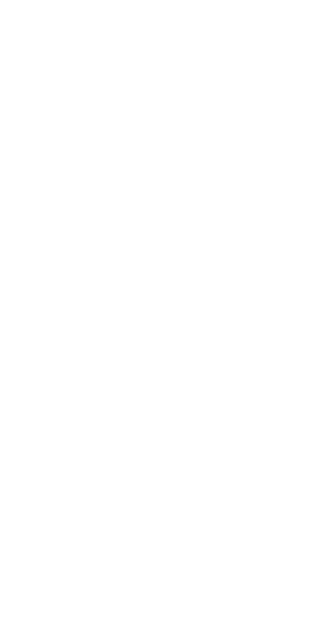 scroll, scrollTop: 0, scrollLeft: 0, axis: both 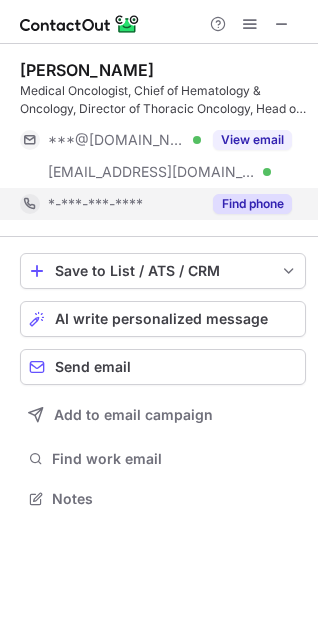 click on "Find phone" at bounding box center (252, 204) 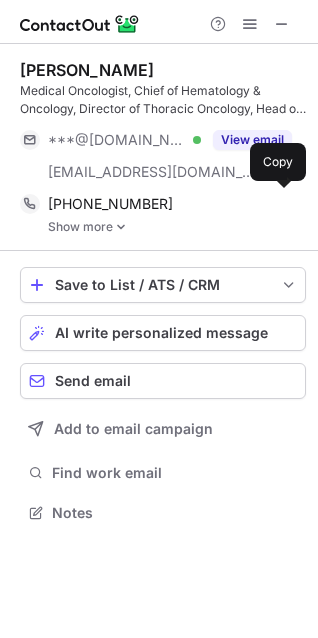 scroll, scrollTop: 10, scrollLeft: 10, axis: both 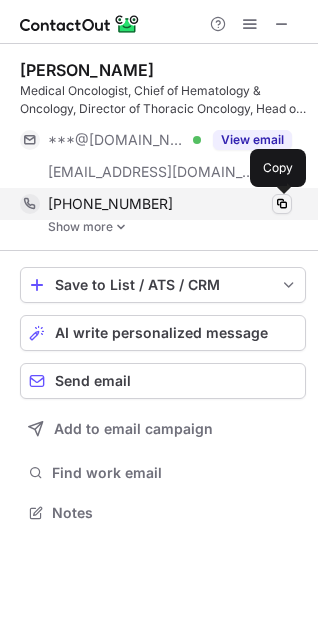 click at bounding box center [282, 204] 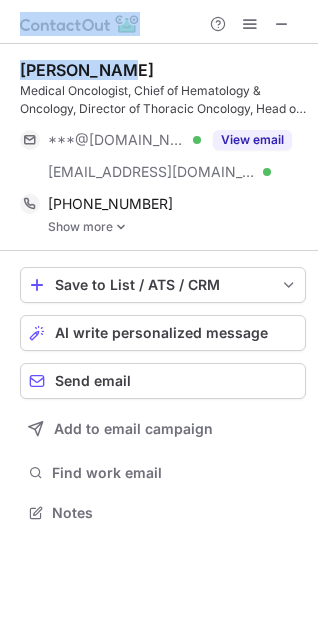 drag, startPoint x: 127, startPoint y: 70, endPoint x: -2, endPoint y: 74, distance: 129.062 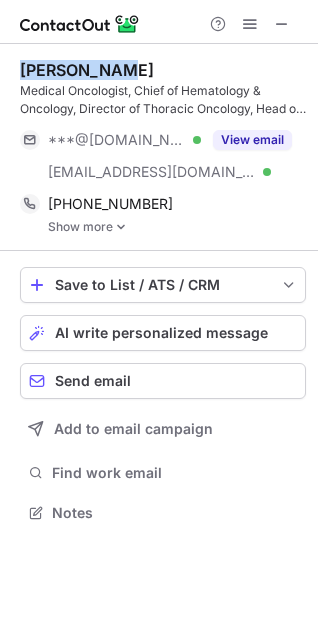 drag, startPoint x: 123, startPoint y: 66, endPoint x: 15, endPoint y: 68, distance: 108.01852 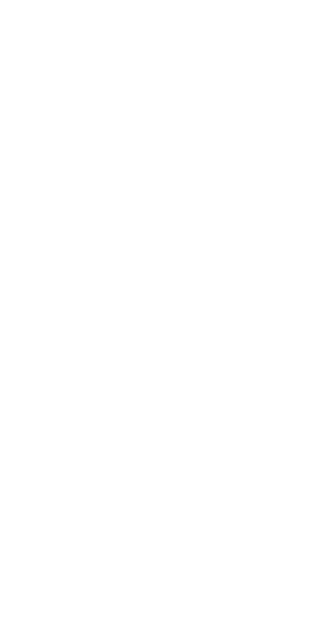 scroll, scrollTop: 0, scrollLeft: 0, axis: both 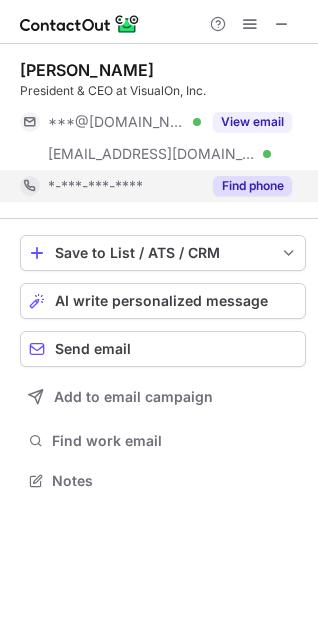 click on "Find phone" at bounding box center [252, 186] 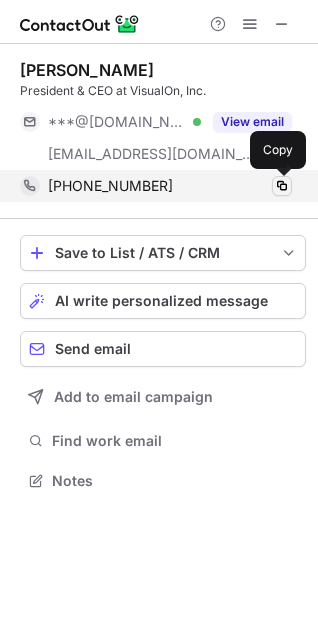 click at bounding box center (282, 186) 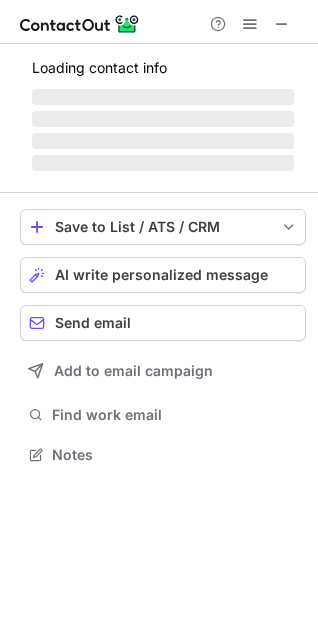 scroll, scrollTop: 0, scrollLeft: 0, axis: both 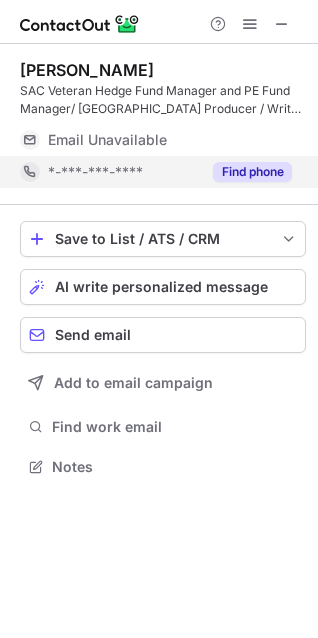 click on "Find phone" at bounding box center [252, 172] 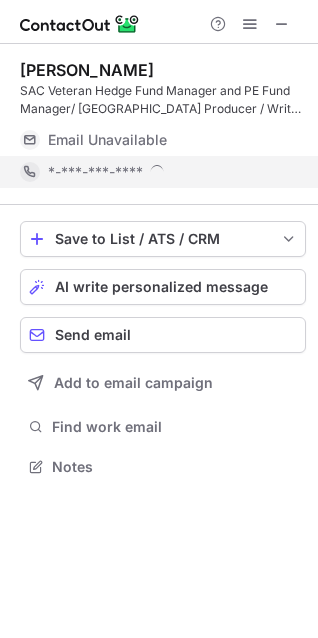 scroll, scrollTop: 10, scrollLeft: 10, axis: both 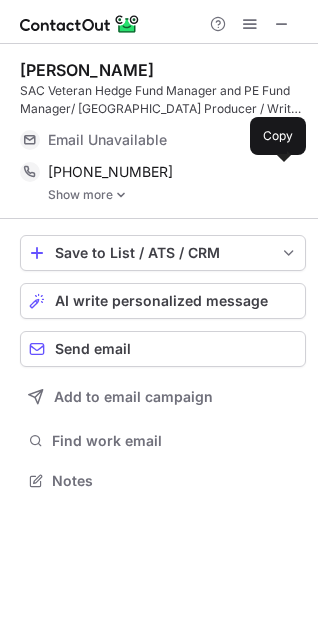 click at bounding box center [282, 172] 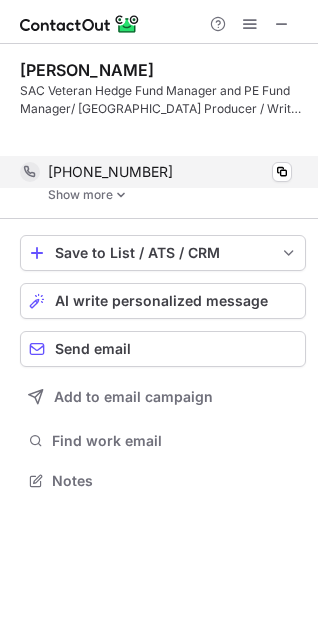 scroll, scrollTop: 435, scrollLeft: 318, axis: both 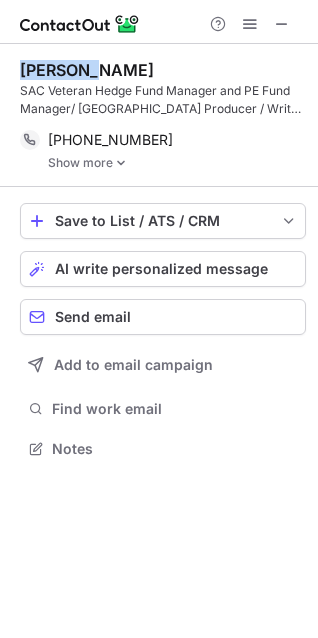 drag, startPoint x: 102, startPoint y: 75, endPoint x: 21, endPoint y: 72, distance: 81.055534 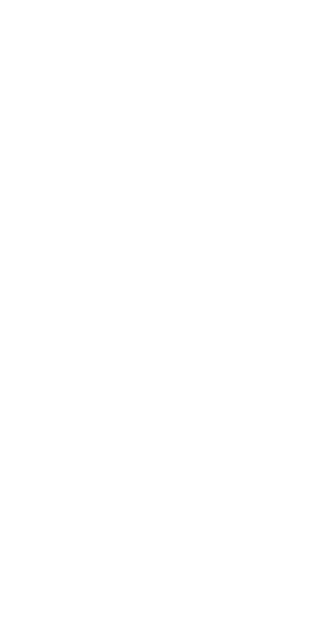 scroll, scrollTop: 0, scrollLeft: 0, axis: both 